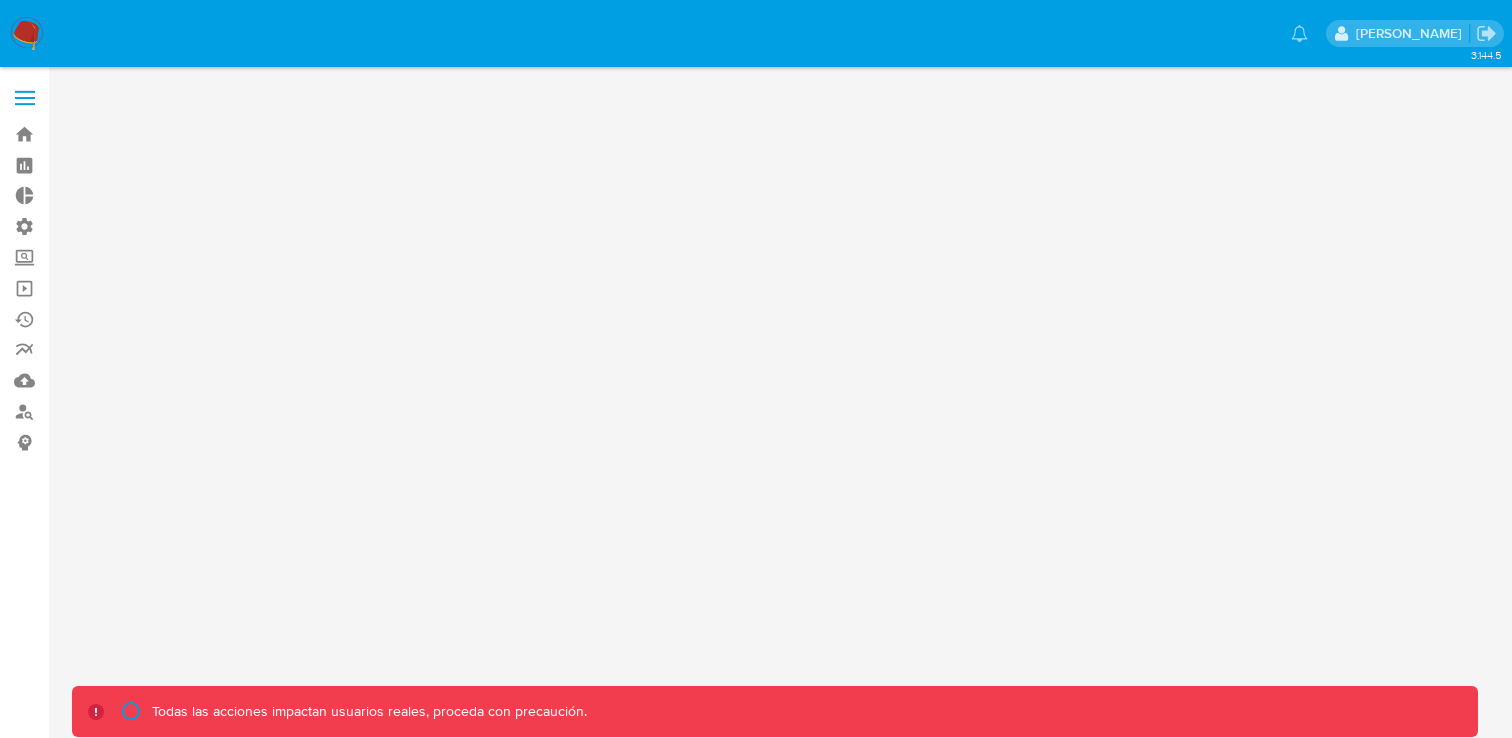 scroll, scrollTop: 0, scrollLeft: 0, axis: both 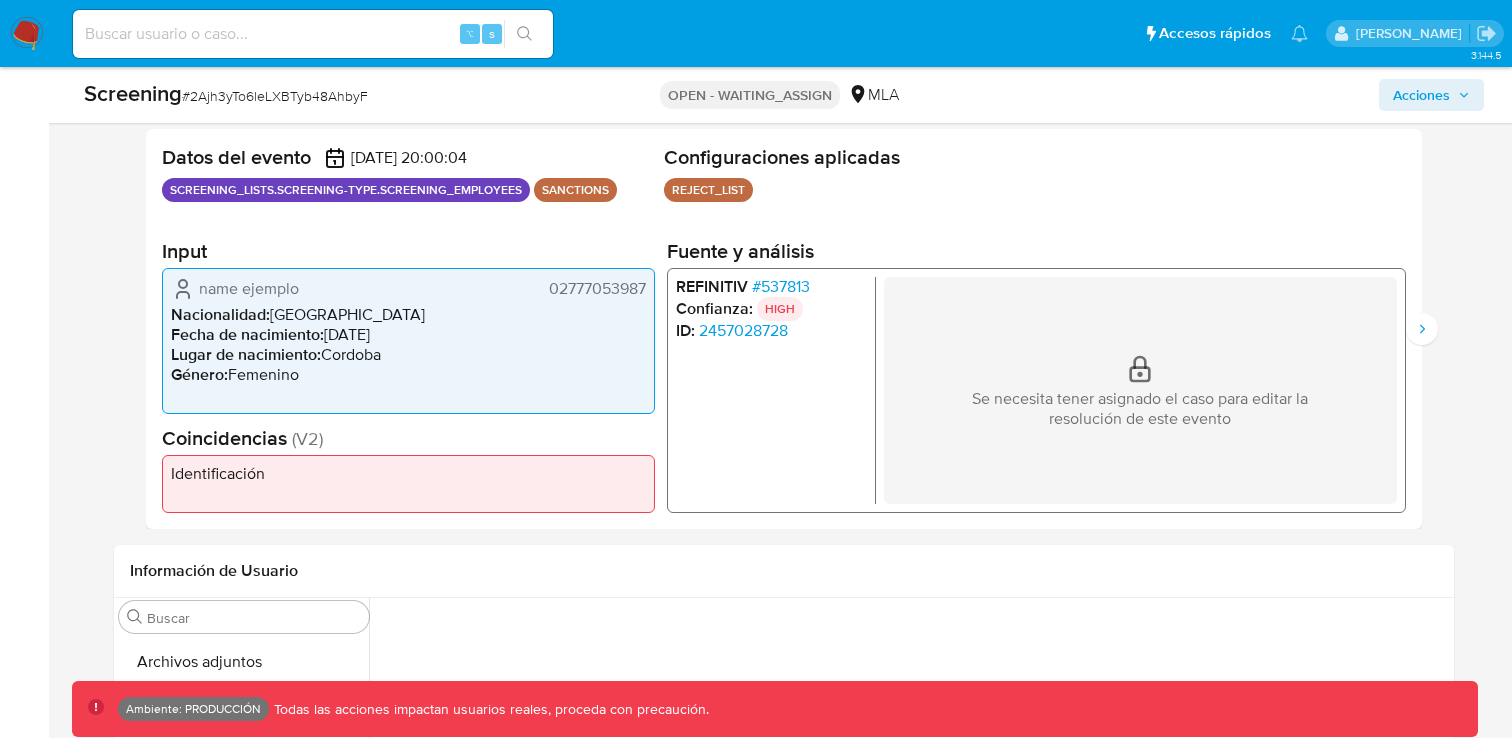 click on "SCREENING_LISTS.SCREENING-TYPE.SCREENING_EMPLOYEES" at bounding box center (346, 190) 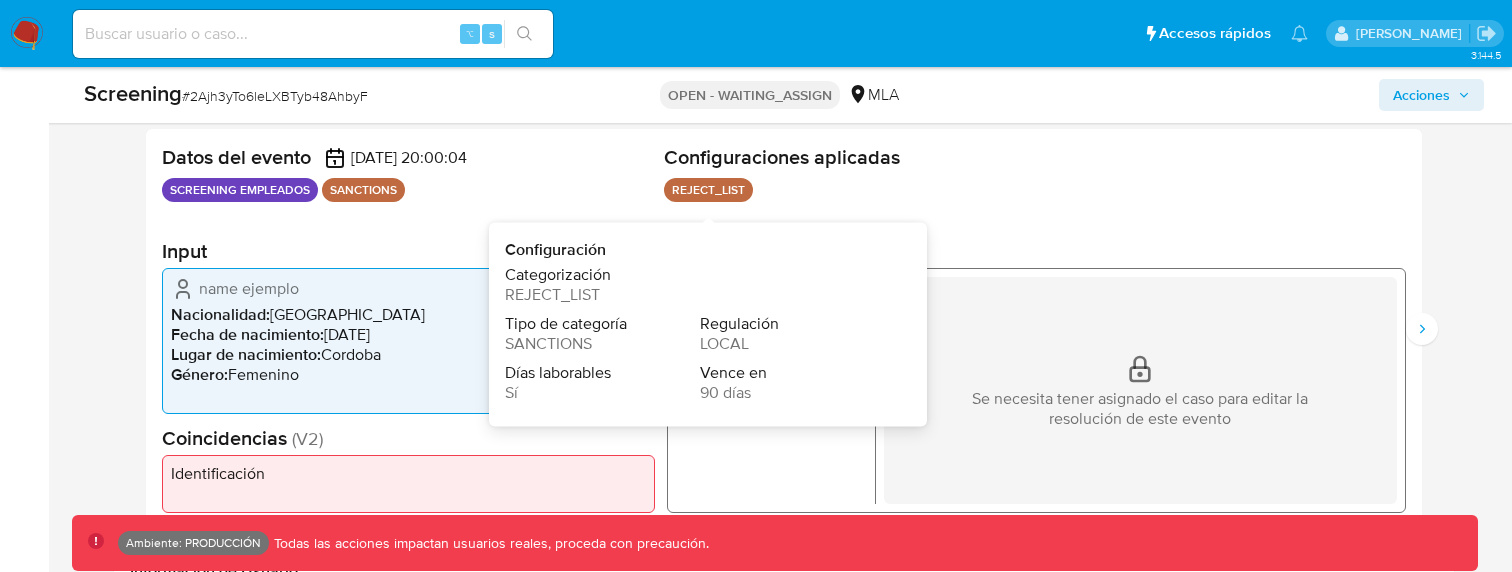 click on "REJECT_LIST" at bounding box center [708, 190] 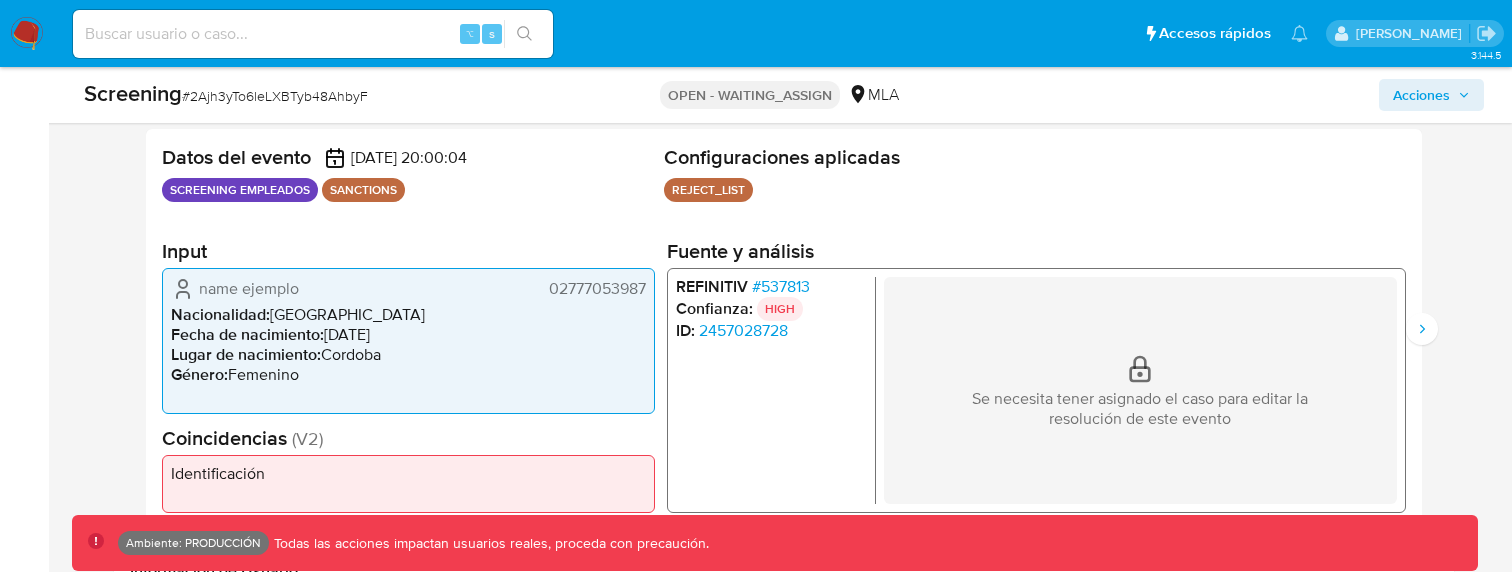 click on "SANCTIONS" at bounding box center (363, 190) 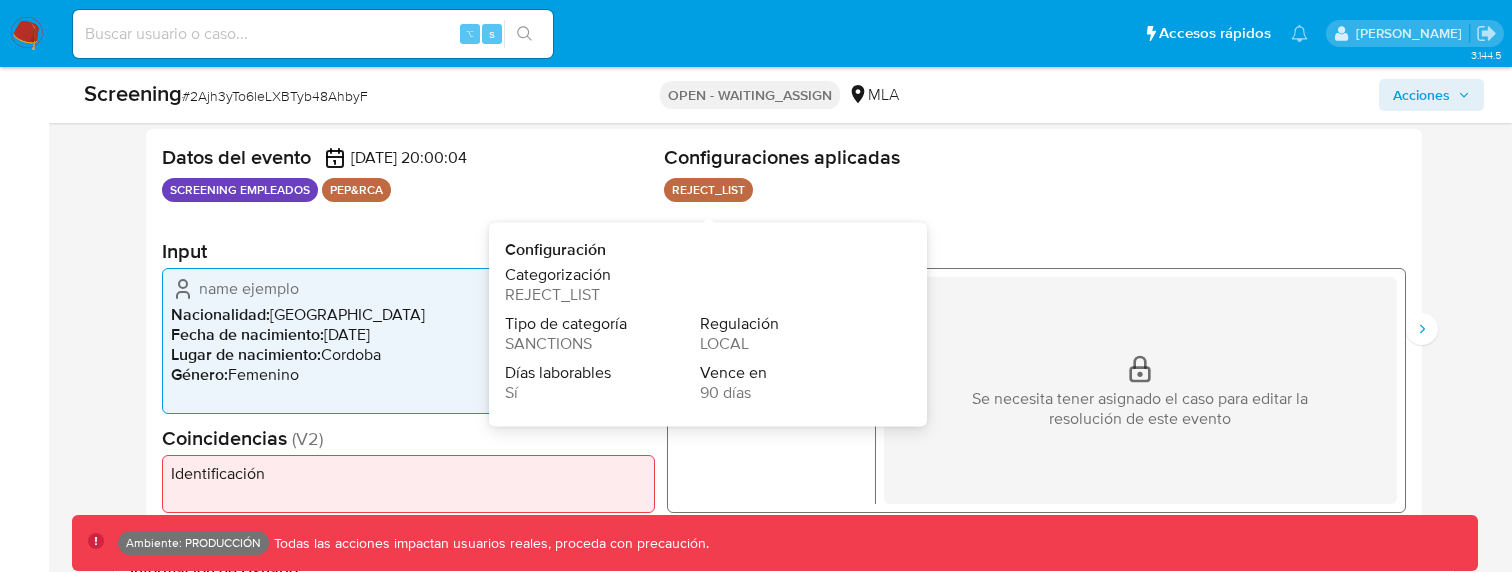 click on "REJECT_LIST" at bounding box center (708, 190) 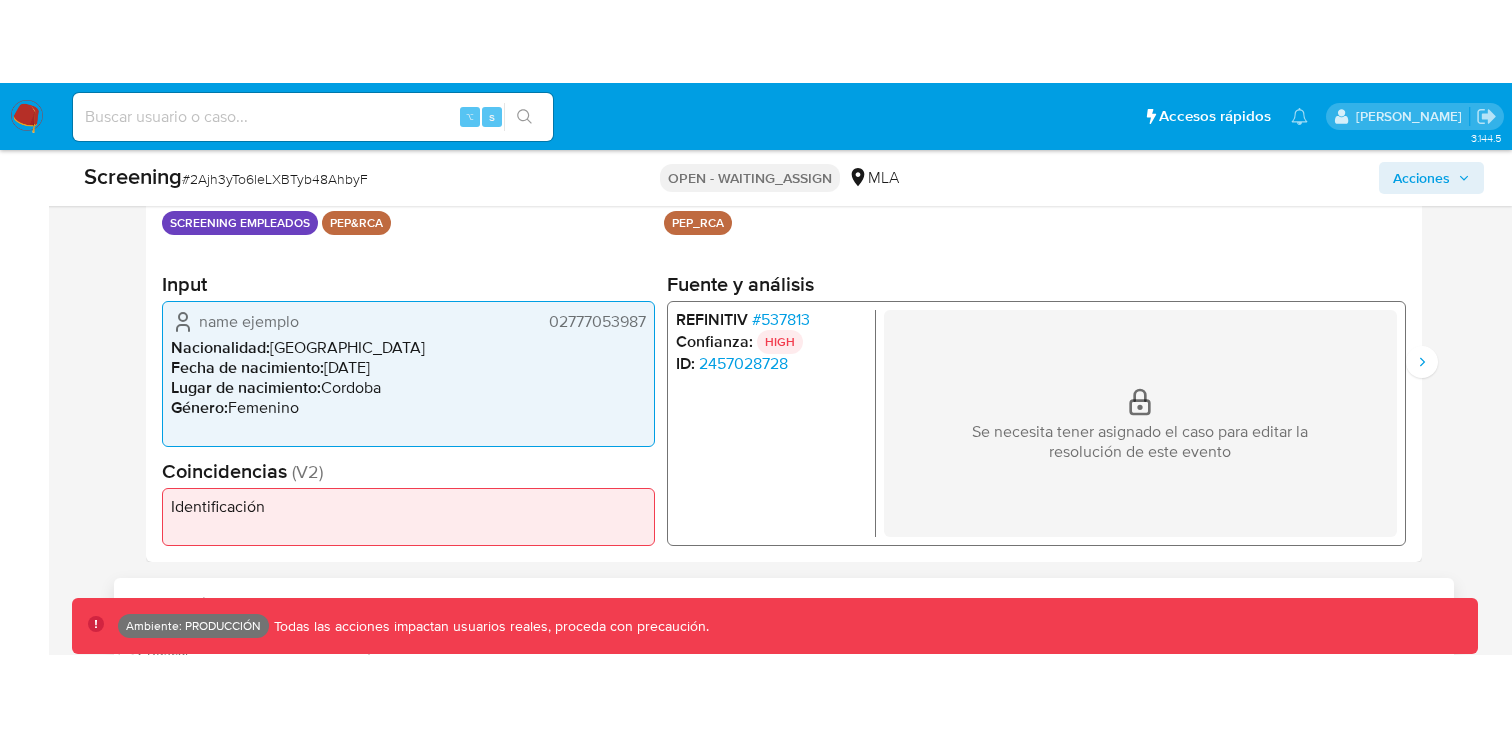 scroll, scrollTop: 446, scrollLeft: 0, axis: vertical 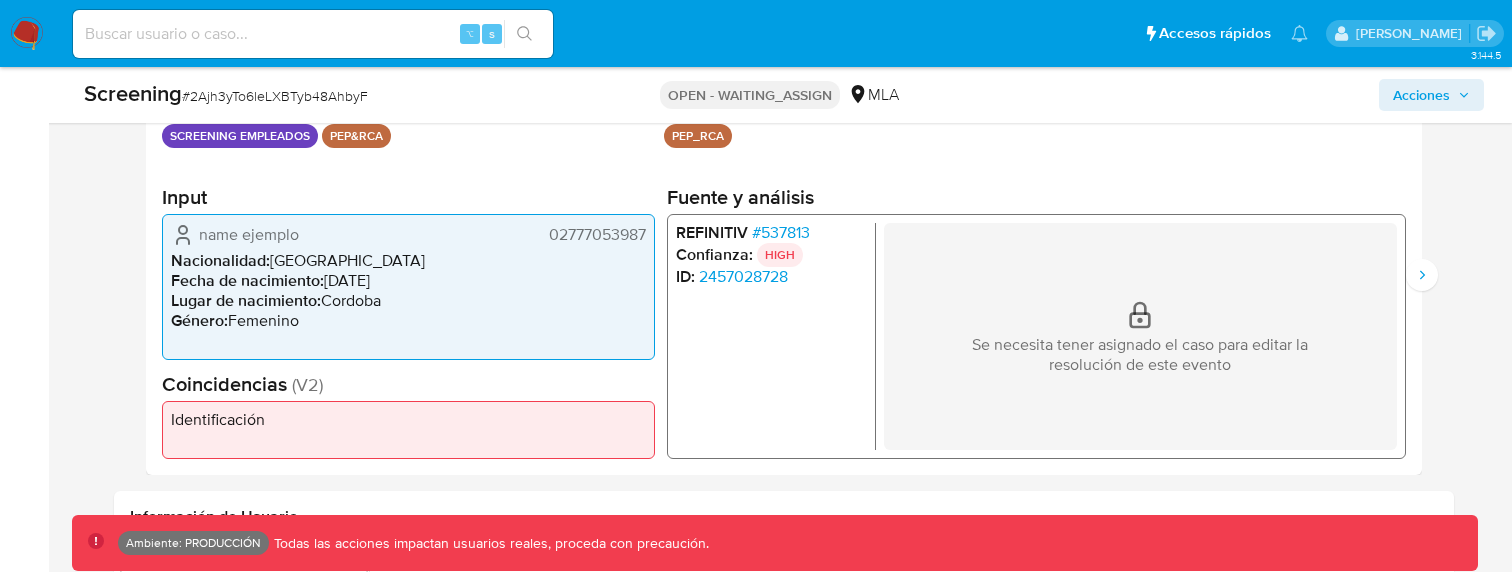 click on "name ejemplo" at bounding box center [249, 235] 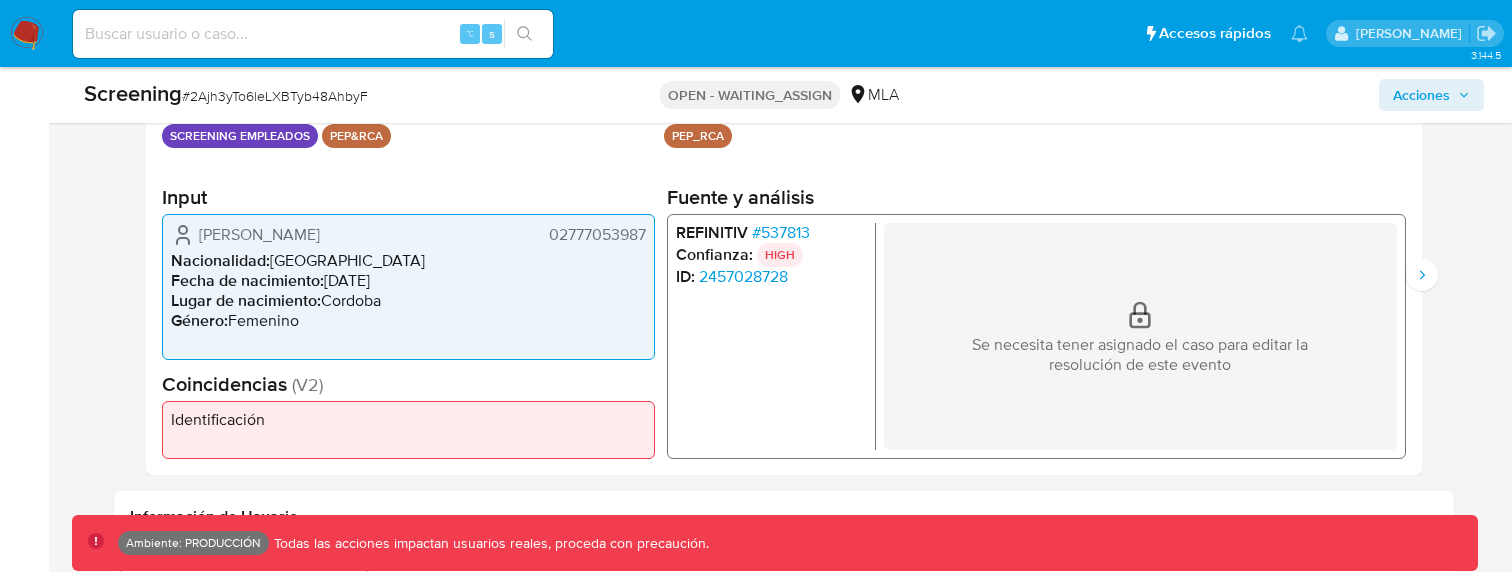 click on "Carlos Ariel 02777053987 Nacionalidad :  Argentina Fecha de nacimiento :  22/10/1990 Lugar de nacimiento :  Cordoba Género :  Femenino" at bounding box center [408, 287] 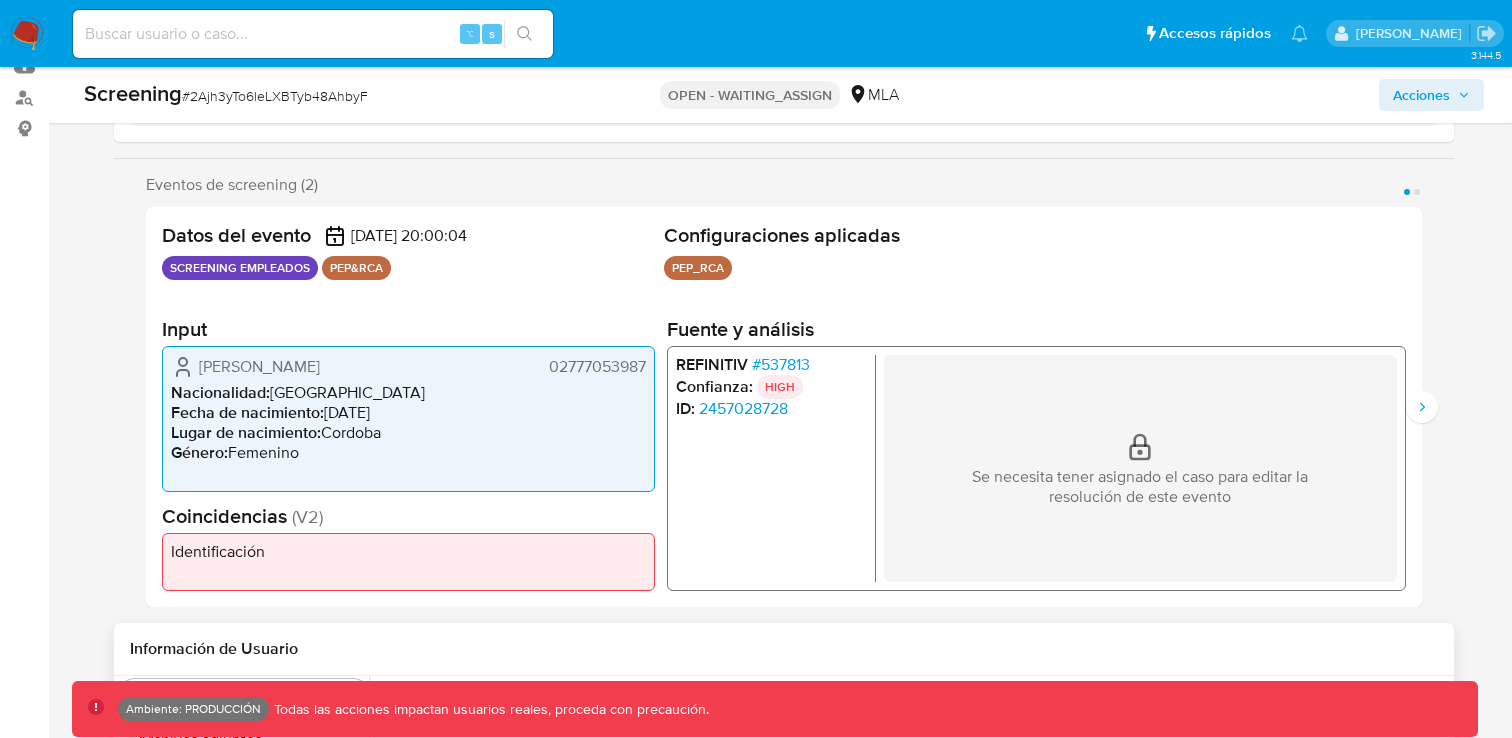 scroll, scrollTop: 328, scrollLeft: 0, axis: vertical 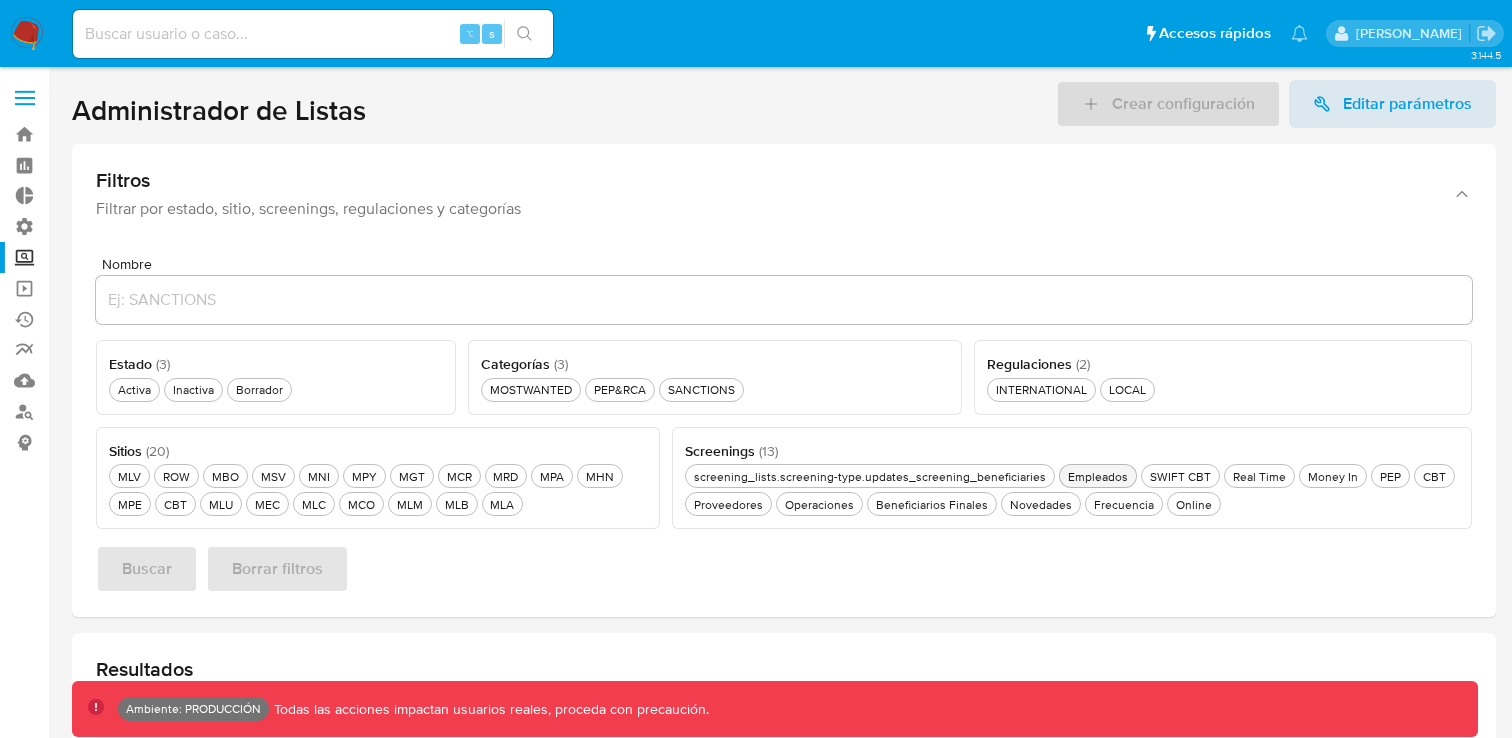 click on "Empleados Empleados" at bounding box center [1098, 476] 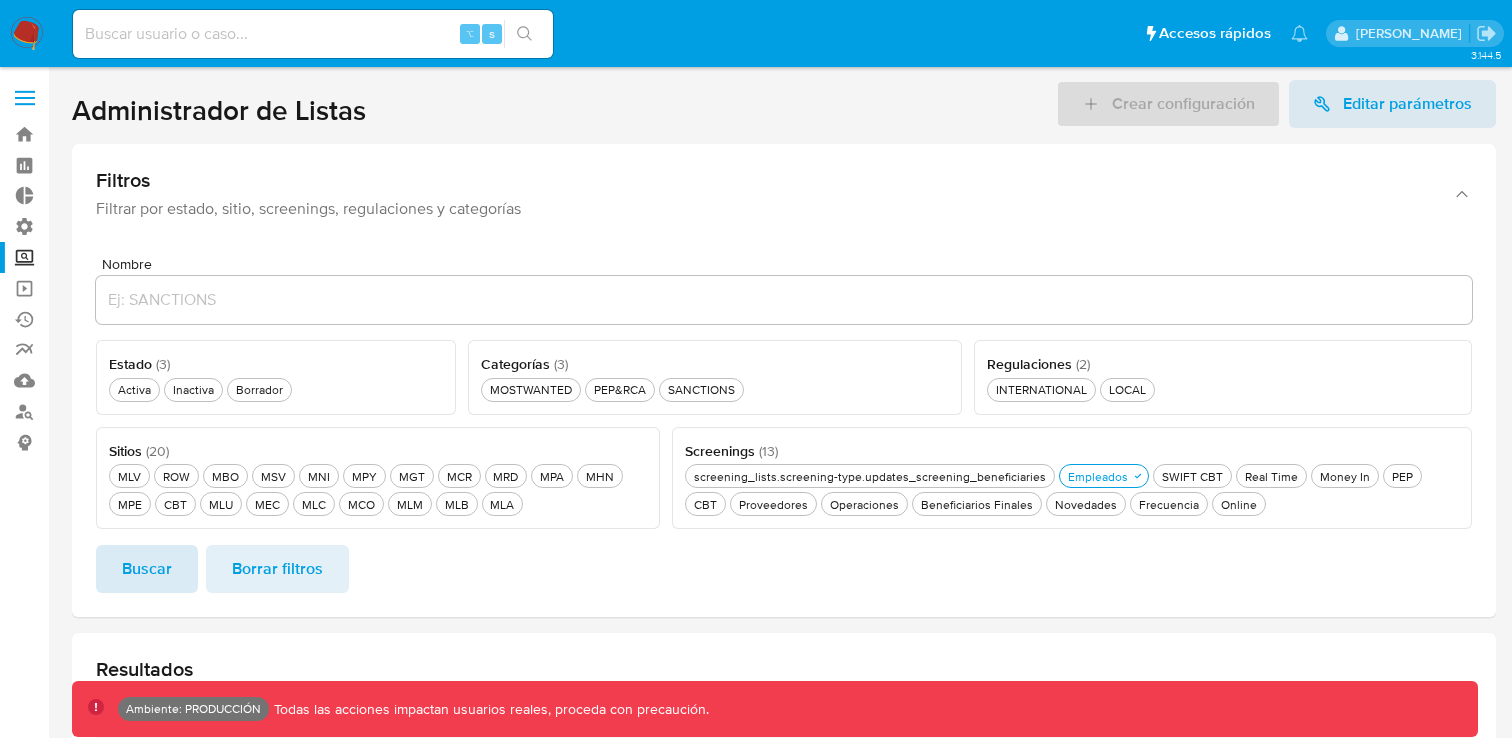 click on "Buscar" at bounding box center (147, 569) 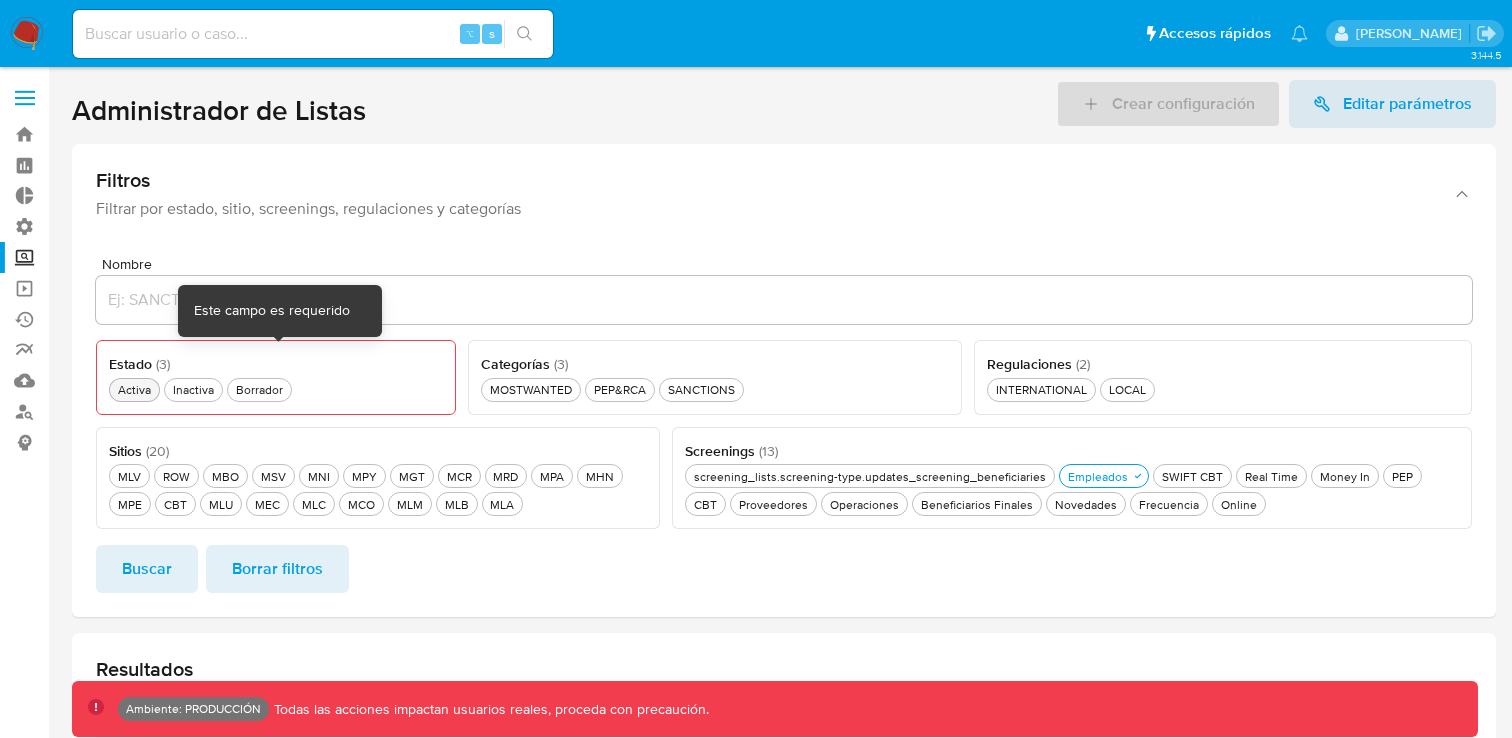 click on "Activa Activa" at bounding box center (134, 389) 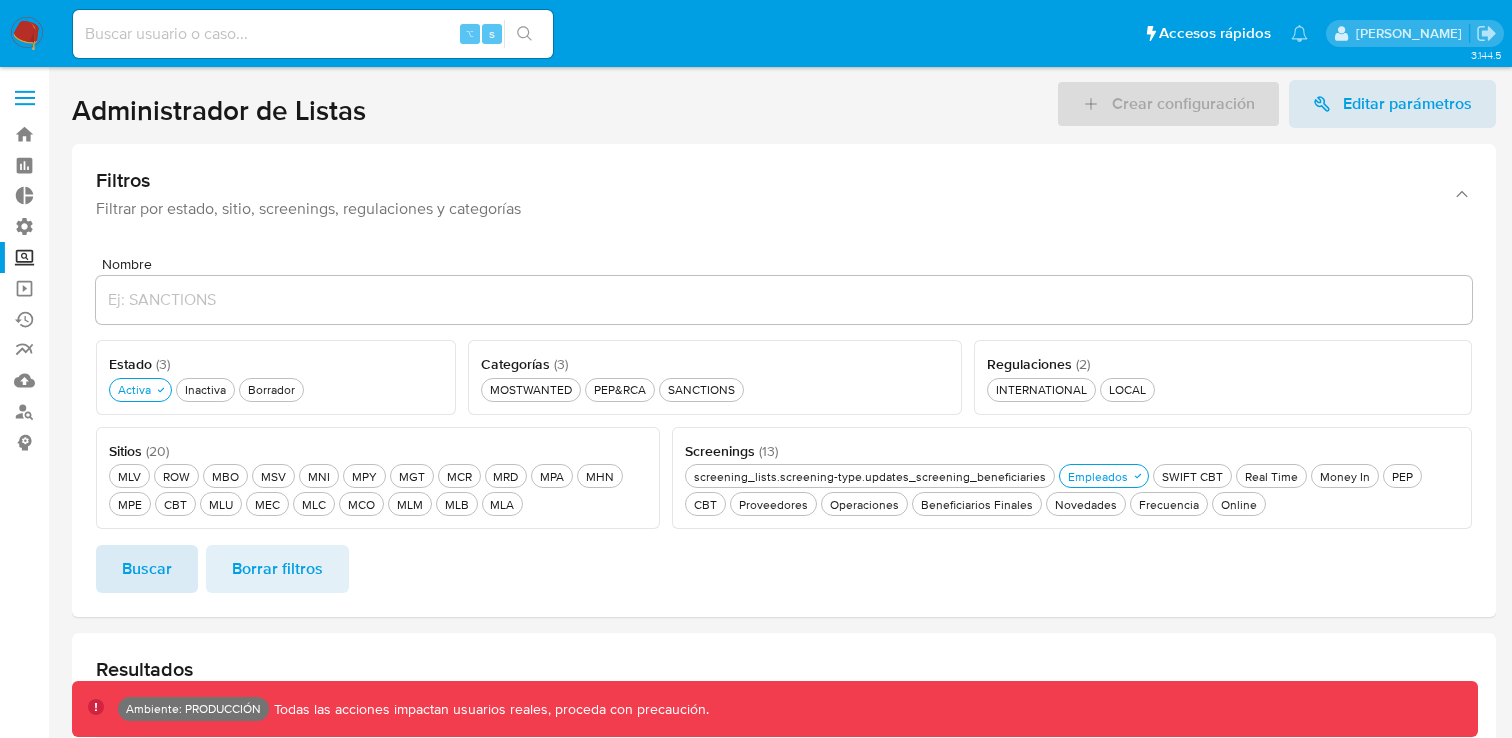 click on "Buscar" at bounding box center (147, 569) 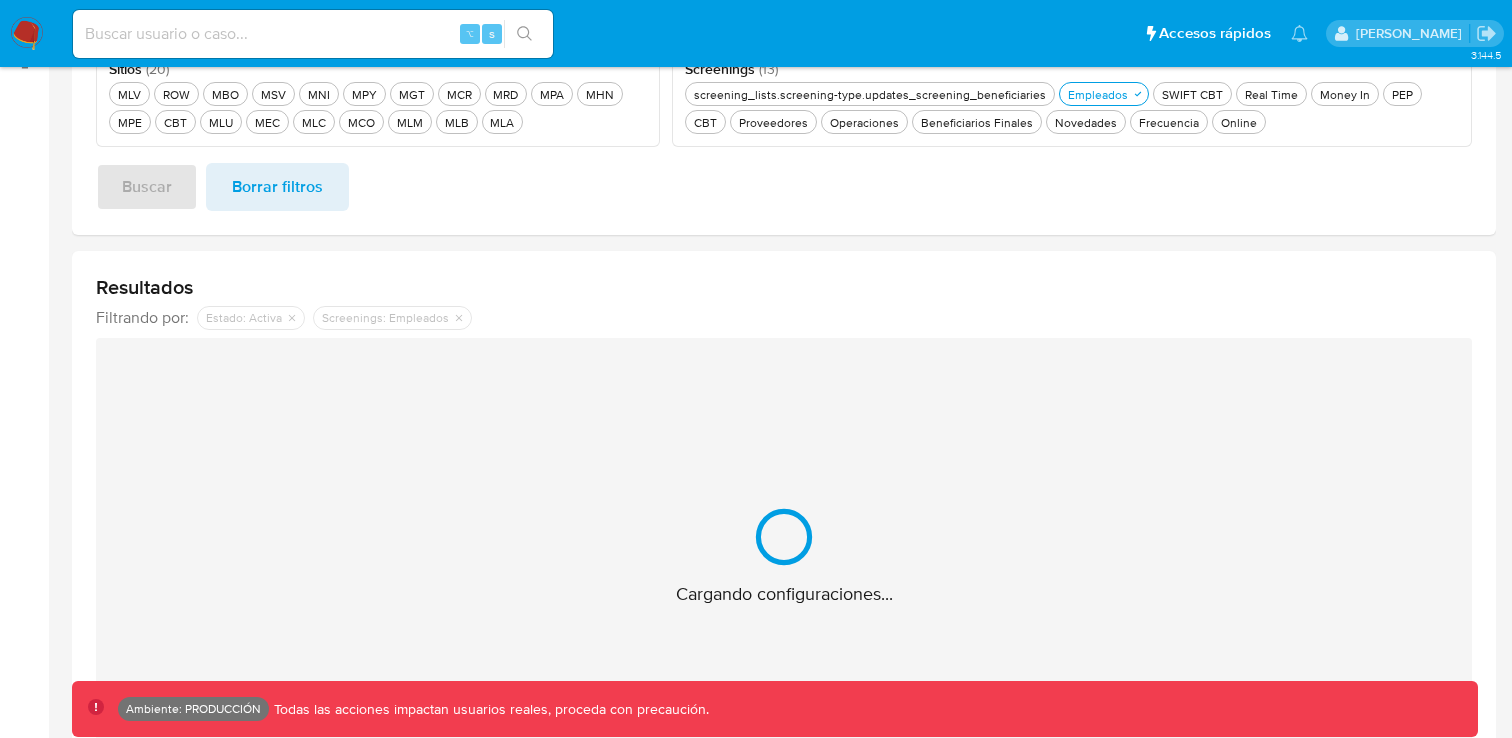 scroll, scrollTop: 452, scrollLeft: 0, axis: vertical 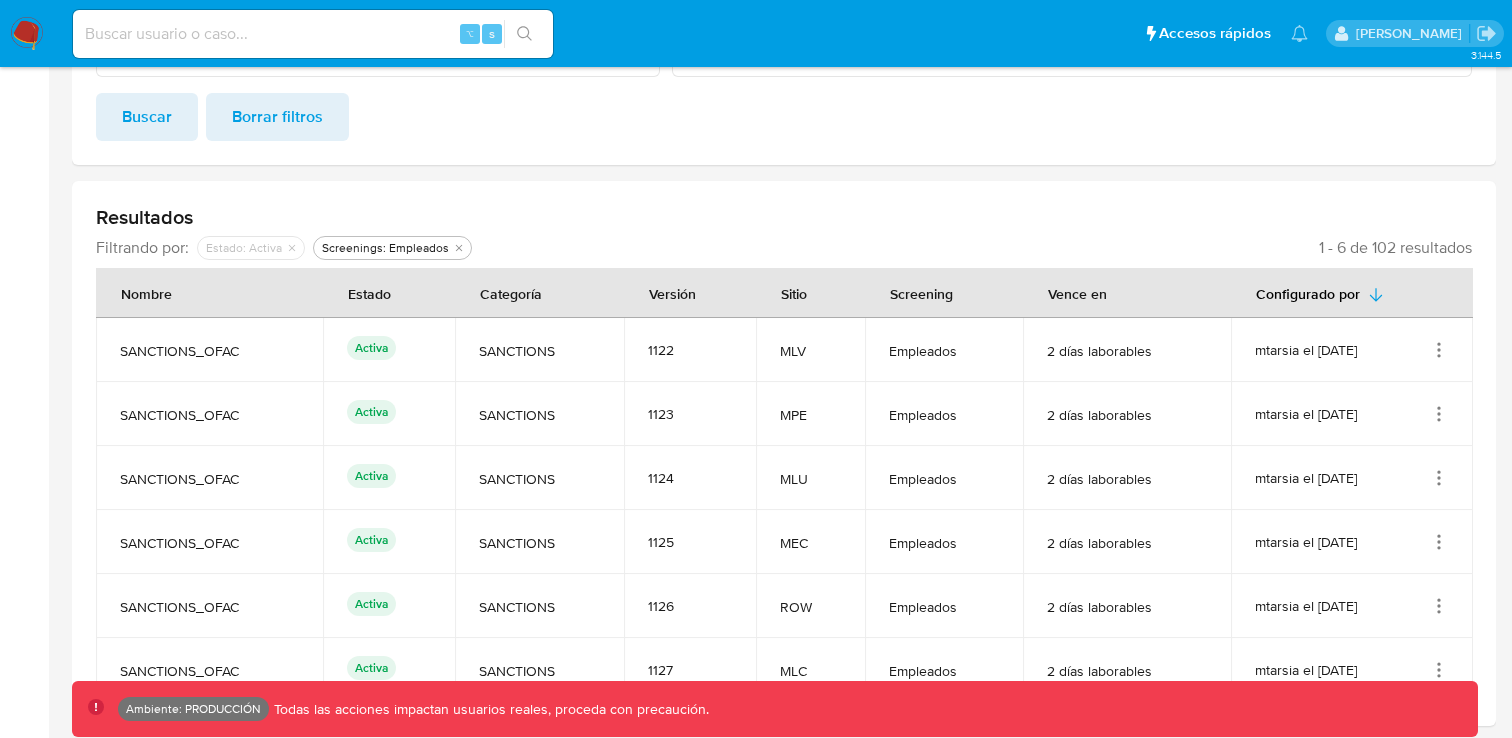 click on "SANCTIONS_OFAC" at bounding box center [209, 351] 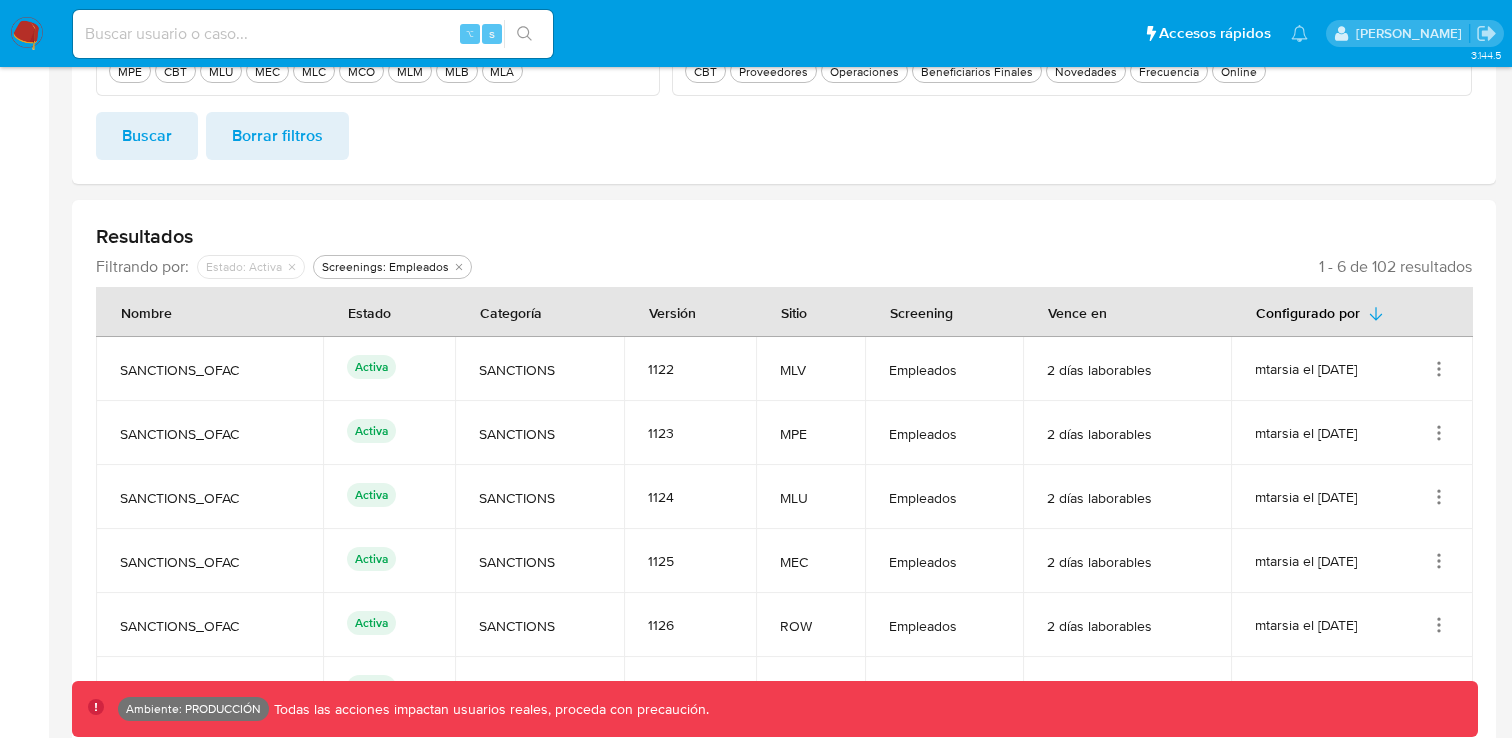 scroll, scrollTop: 501, scrollLeft: 0, axis: vertical 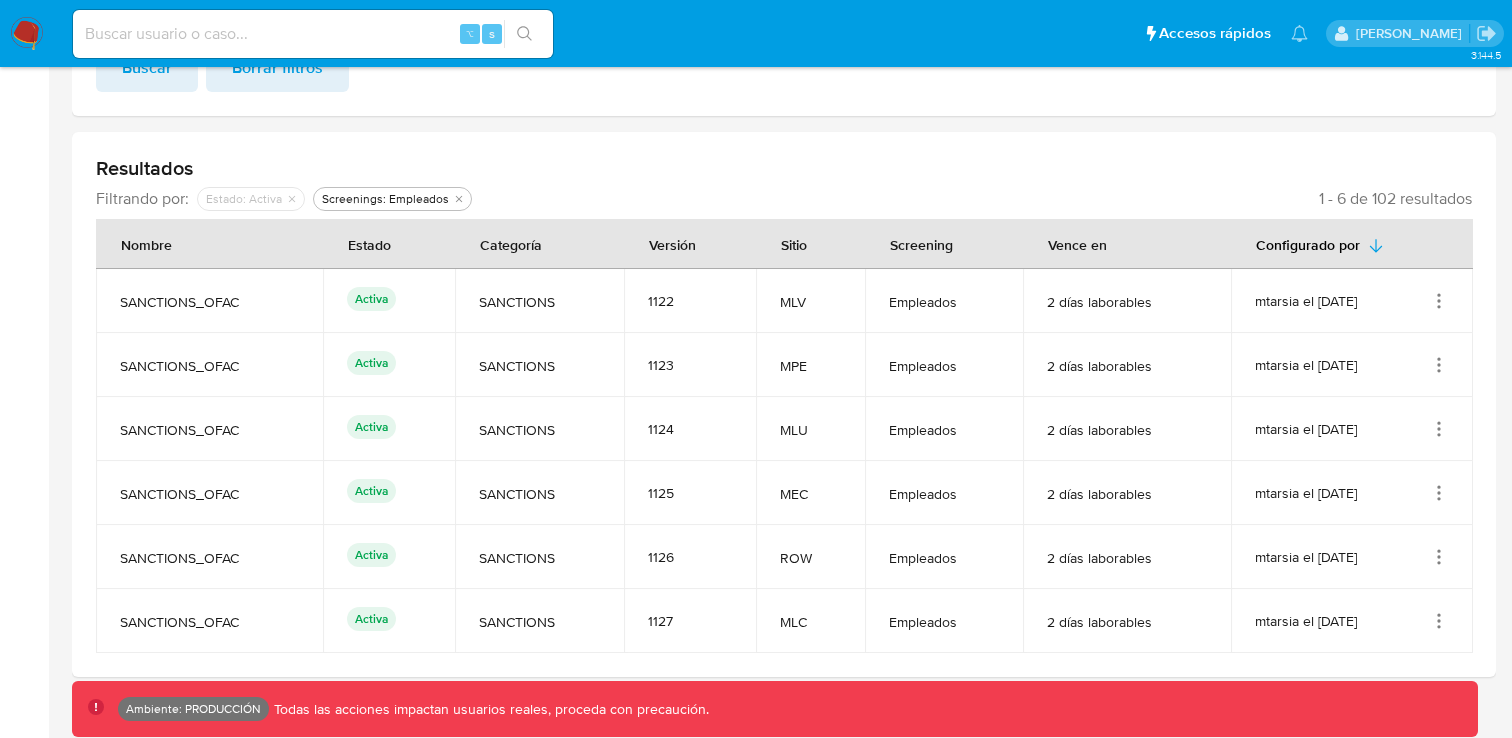 drag, startPoint x: 1280, startPoint y: 429, endPoint x: 1285, endPoint y: 610, distance: 181.06905 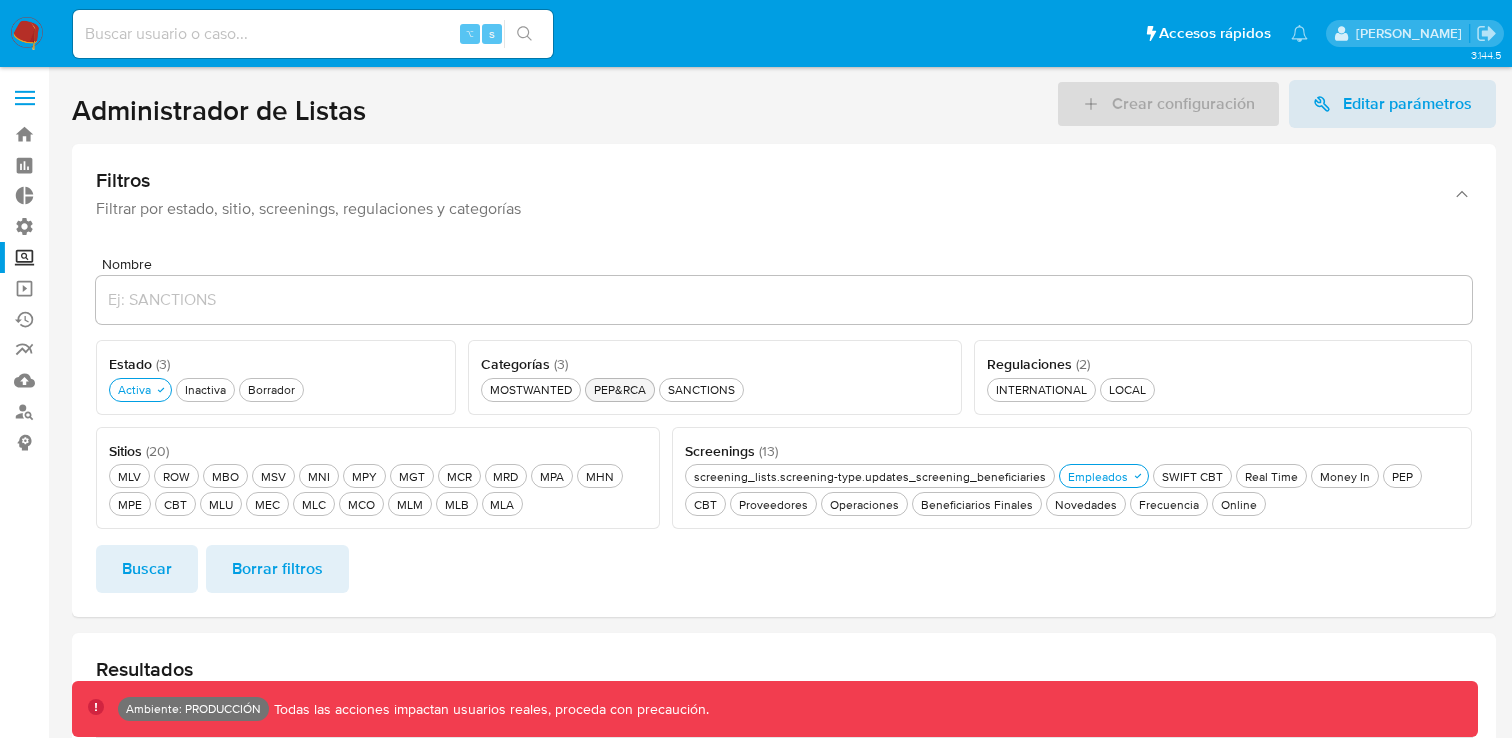click on "PEP&RCA PEP&RCA" at bounding box center (620, 389) 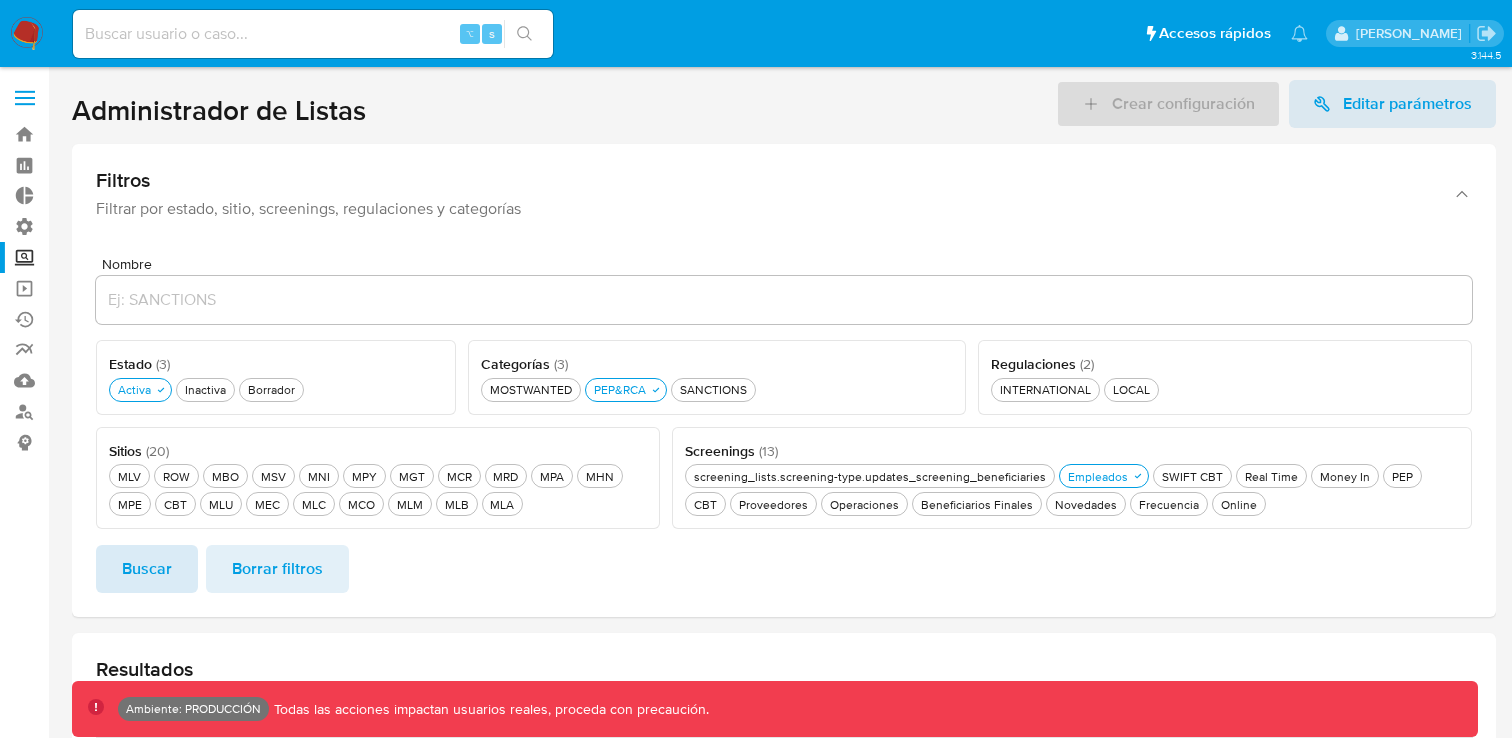 click on "Buscar" at bounding box center (147, 569) 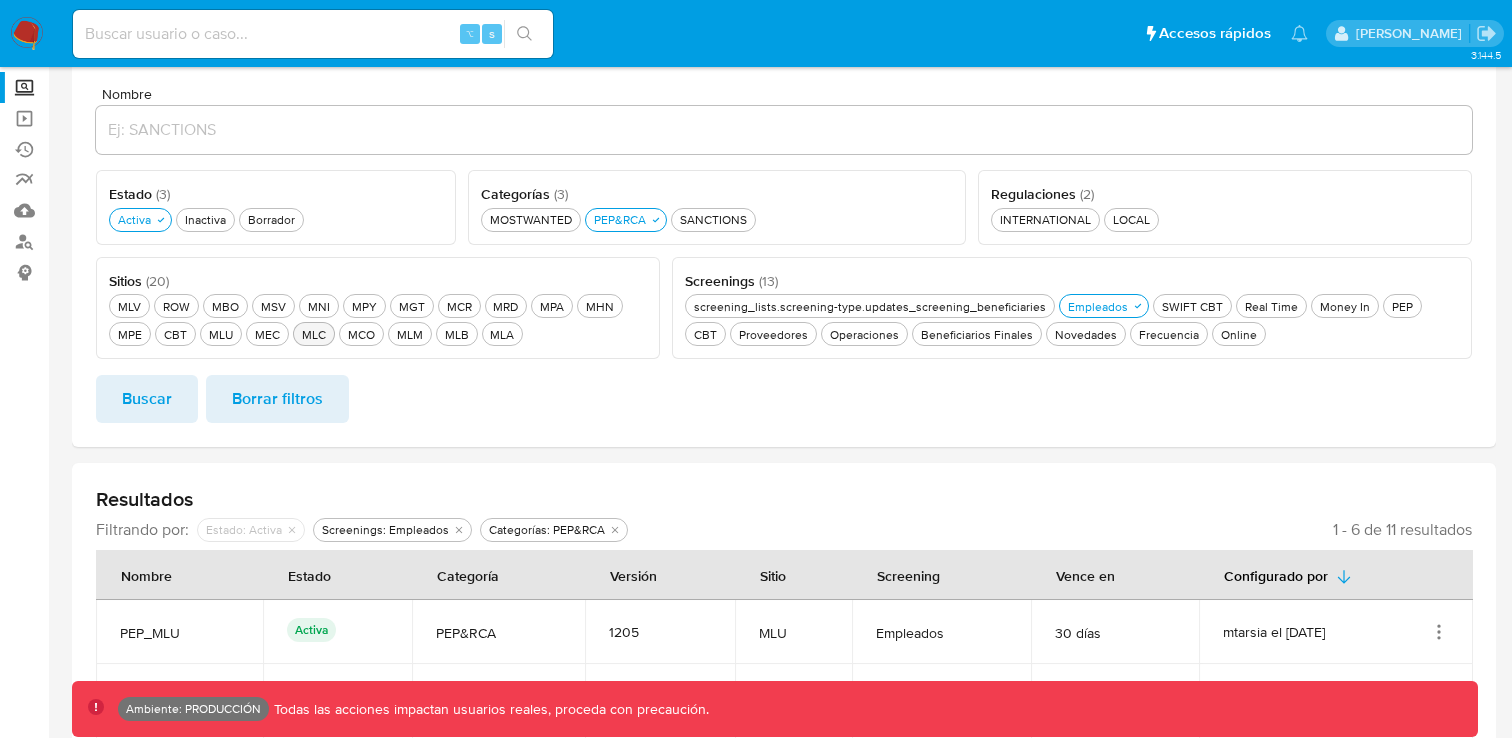 scroll, scrollTop: 501, scrollLeft: 0, axis: vertical 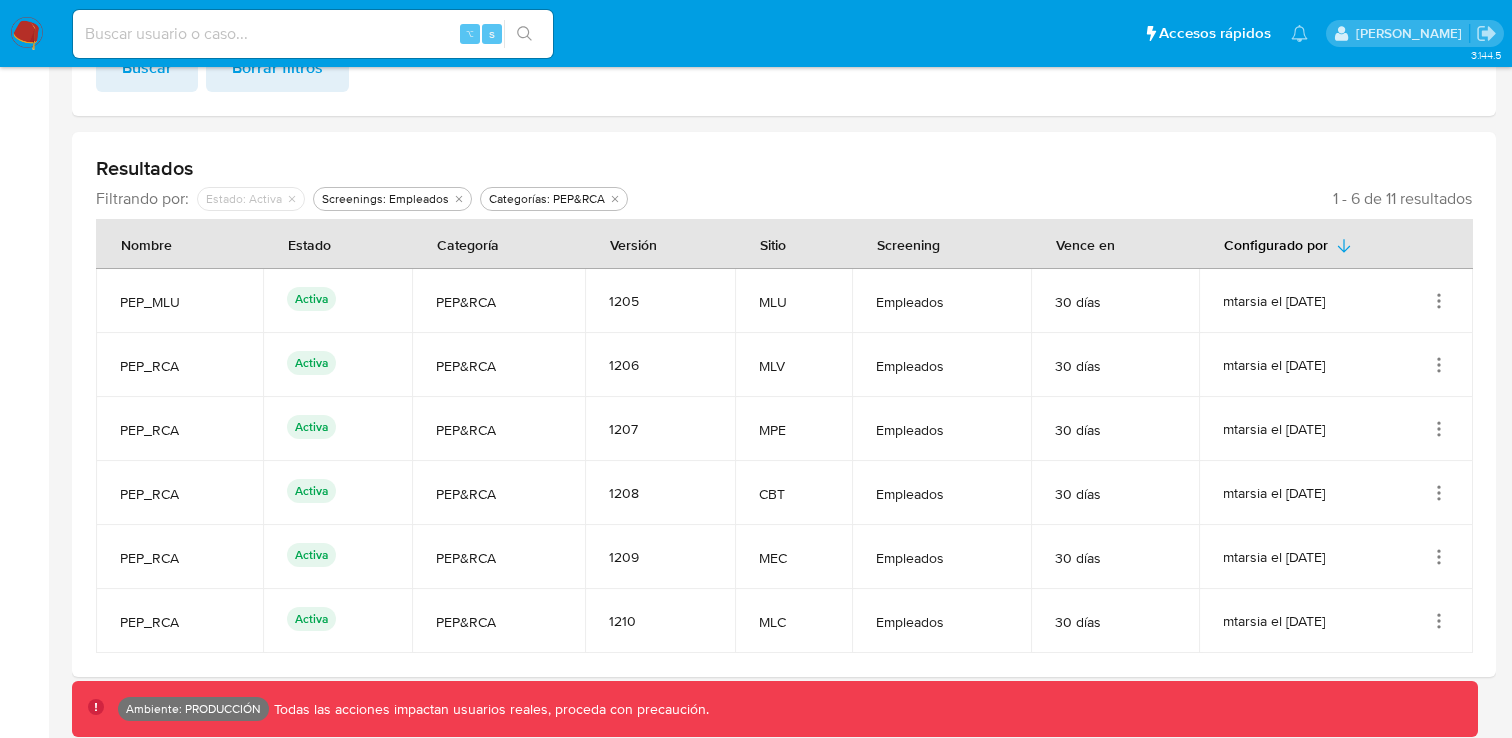 click on "PEP_RCA" at bounding box center (179, 366) 